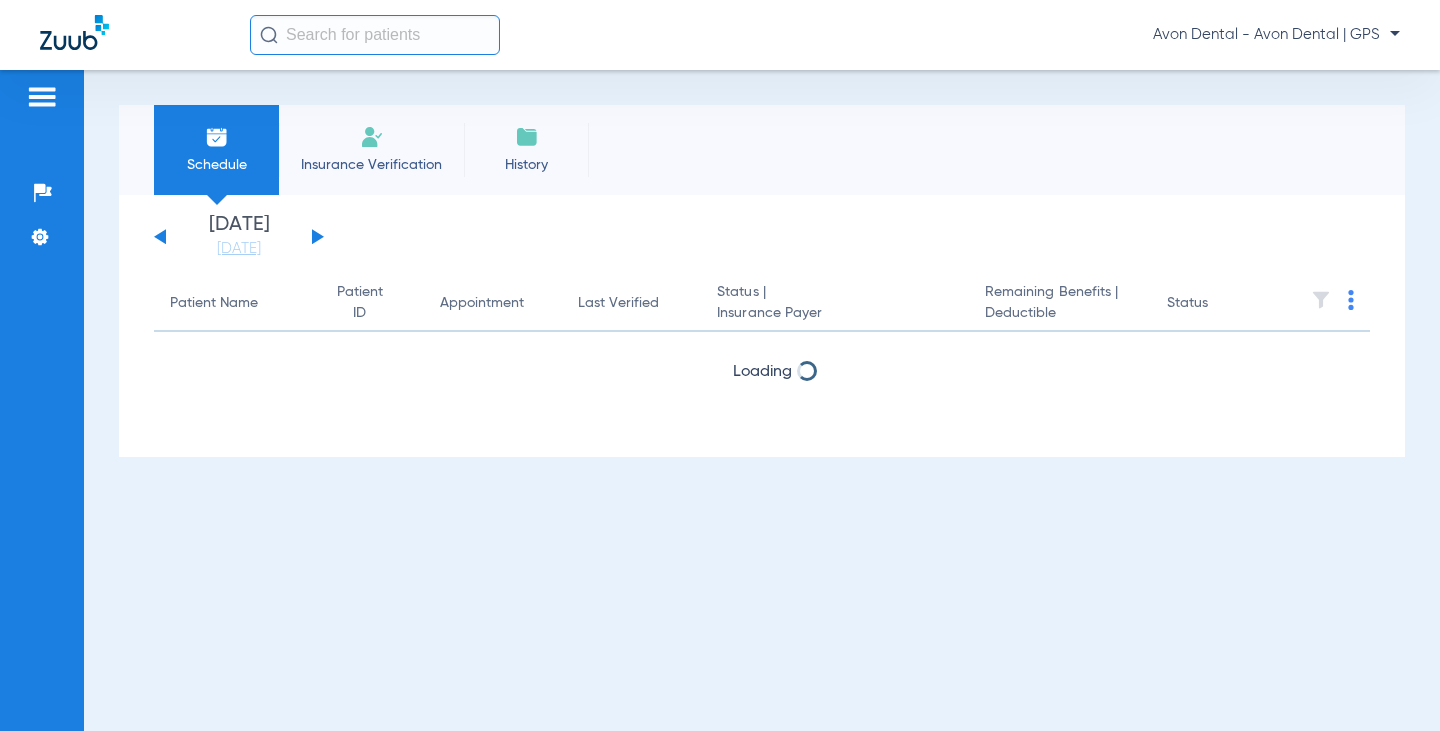 scroll, scrollTop: 0, scrollLeft: 0, axis: both 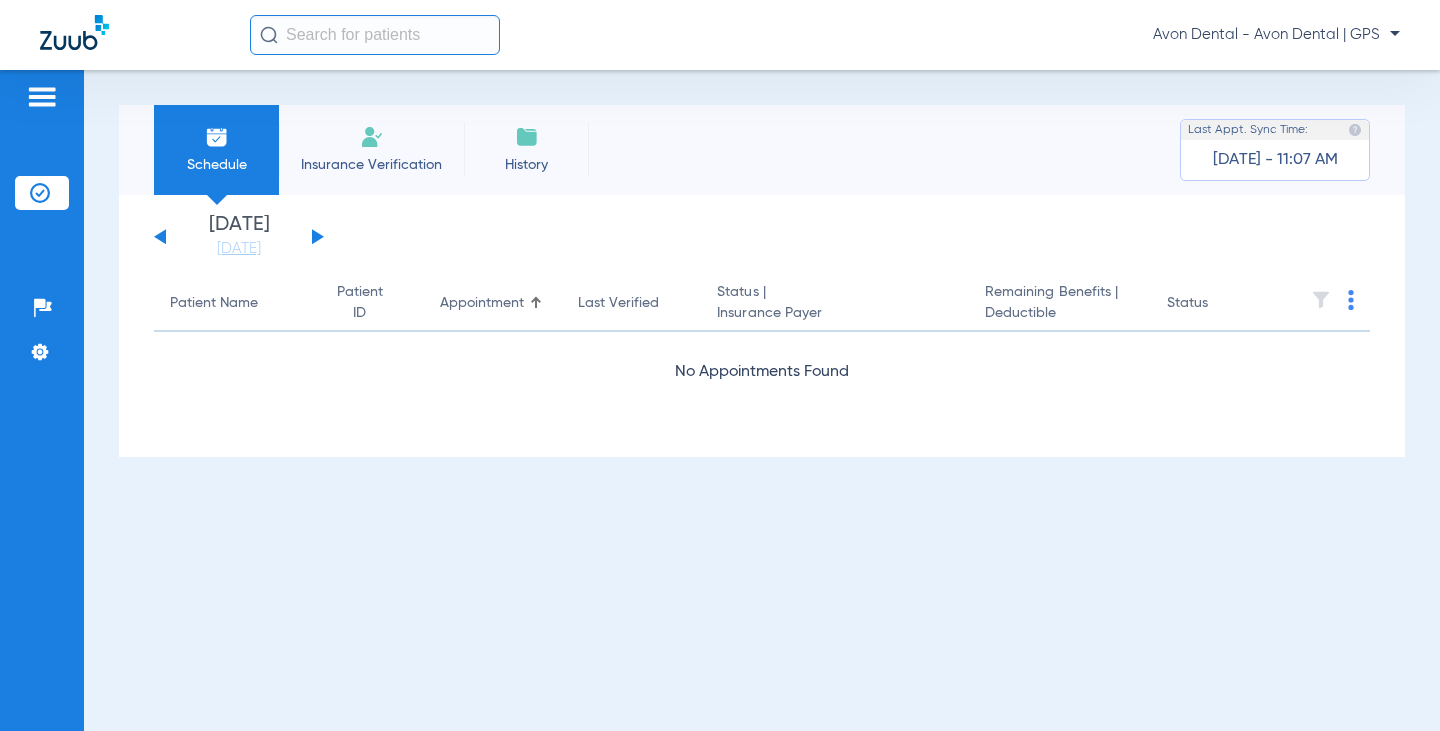 click 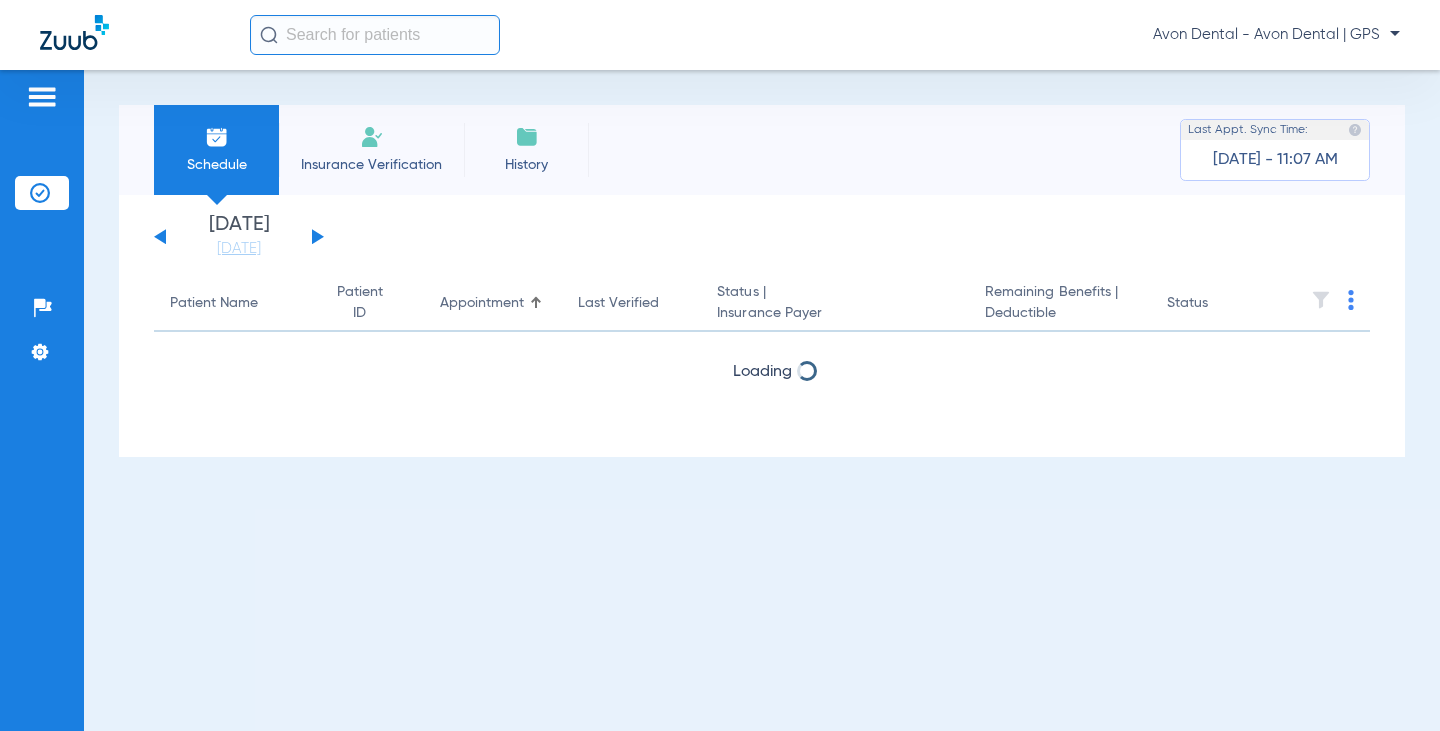 click 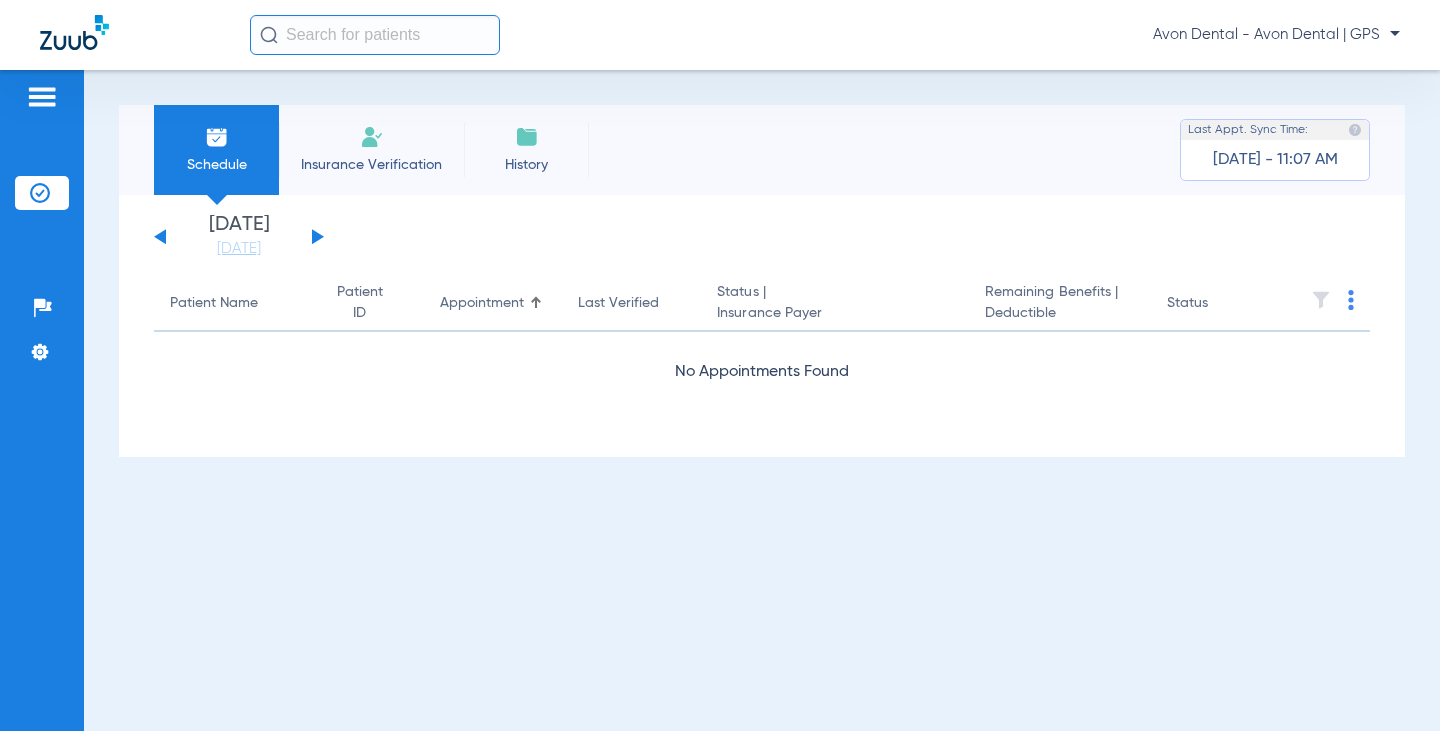 click 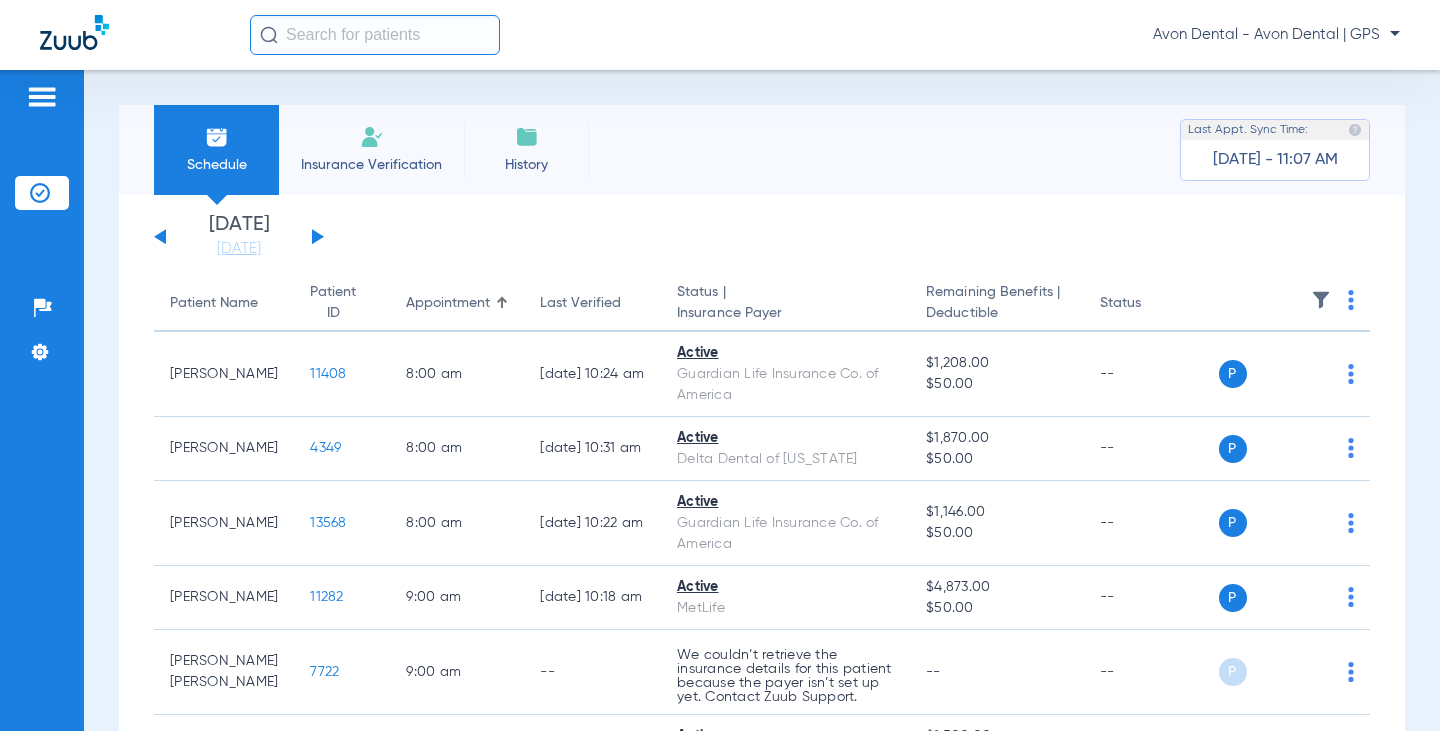 click 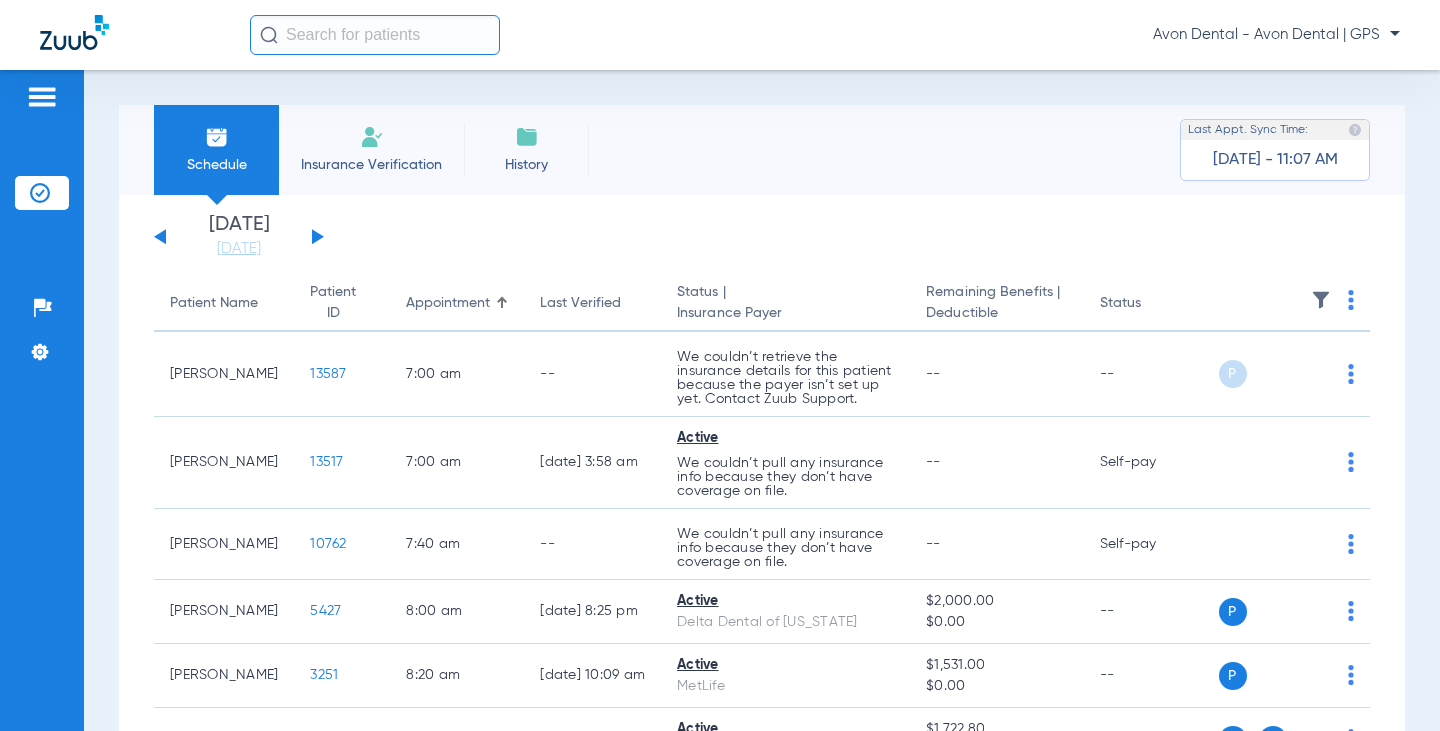 click on "Avon Dental - Avon Dental | GPS" 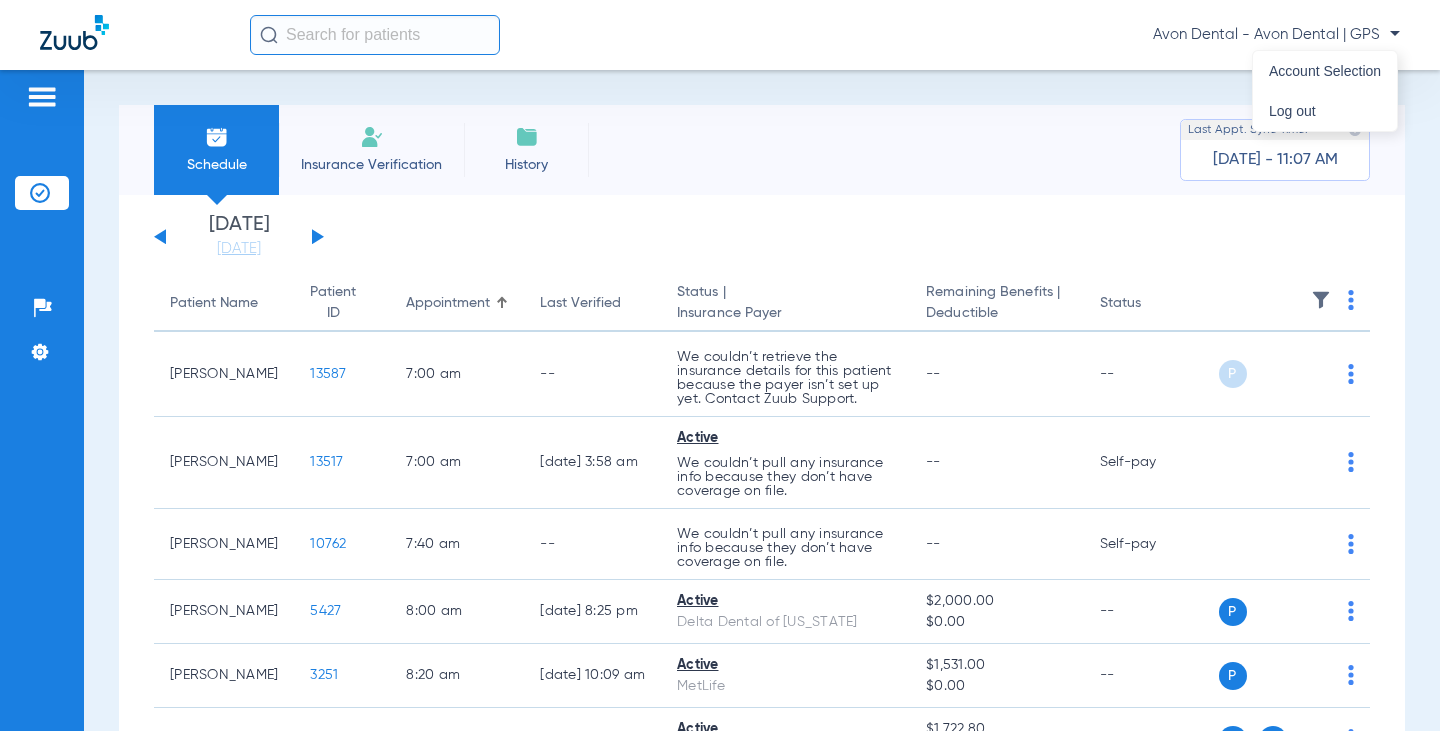 click at bounding box center [720, 365] 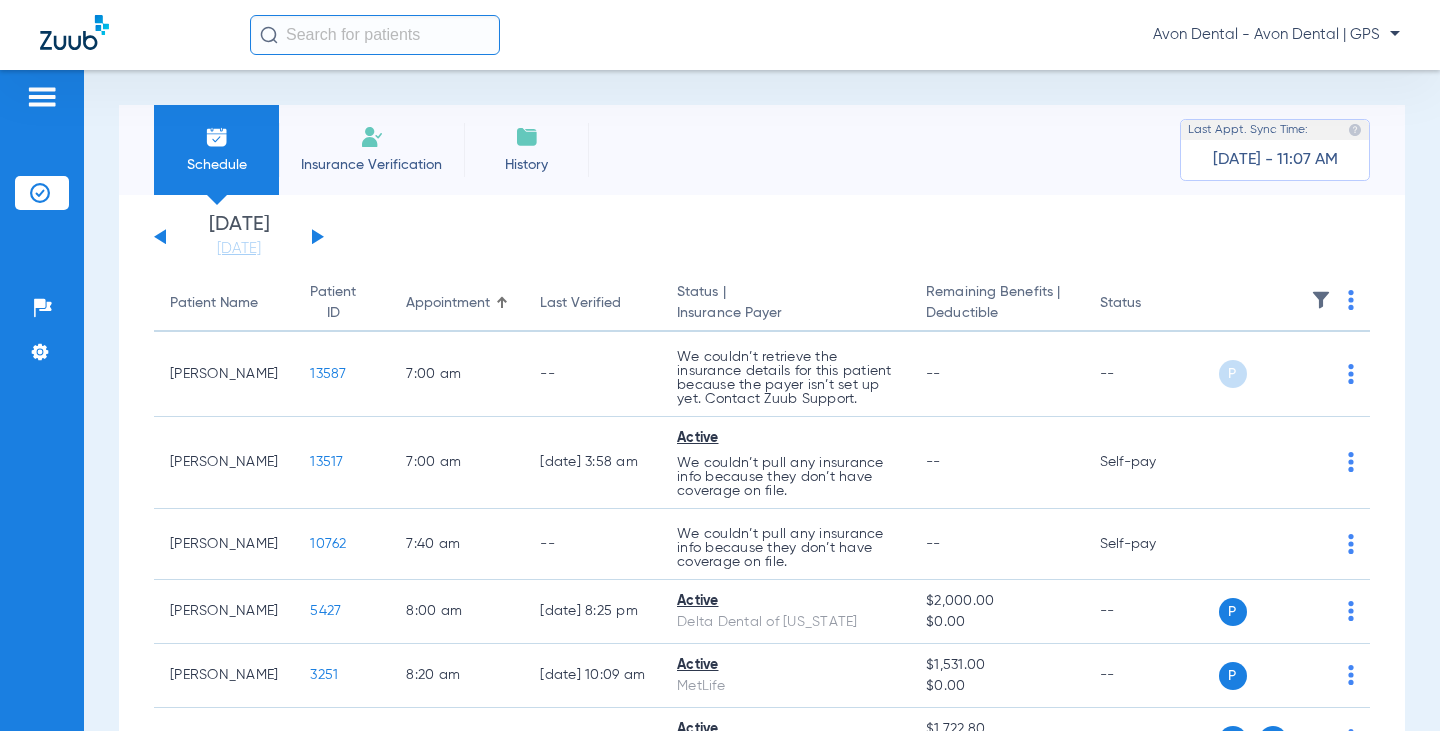 click 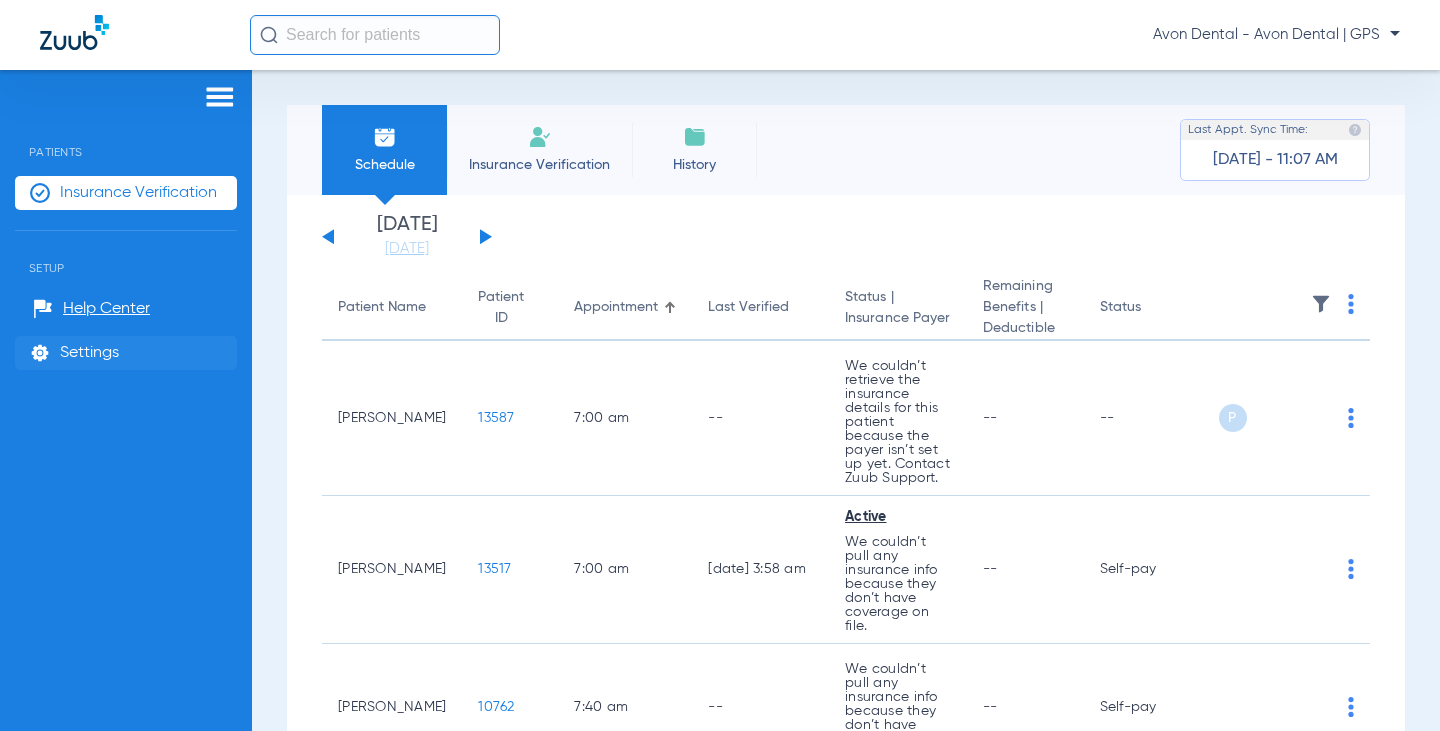 click on "Settings" 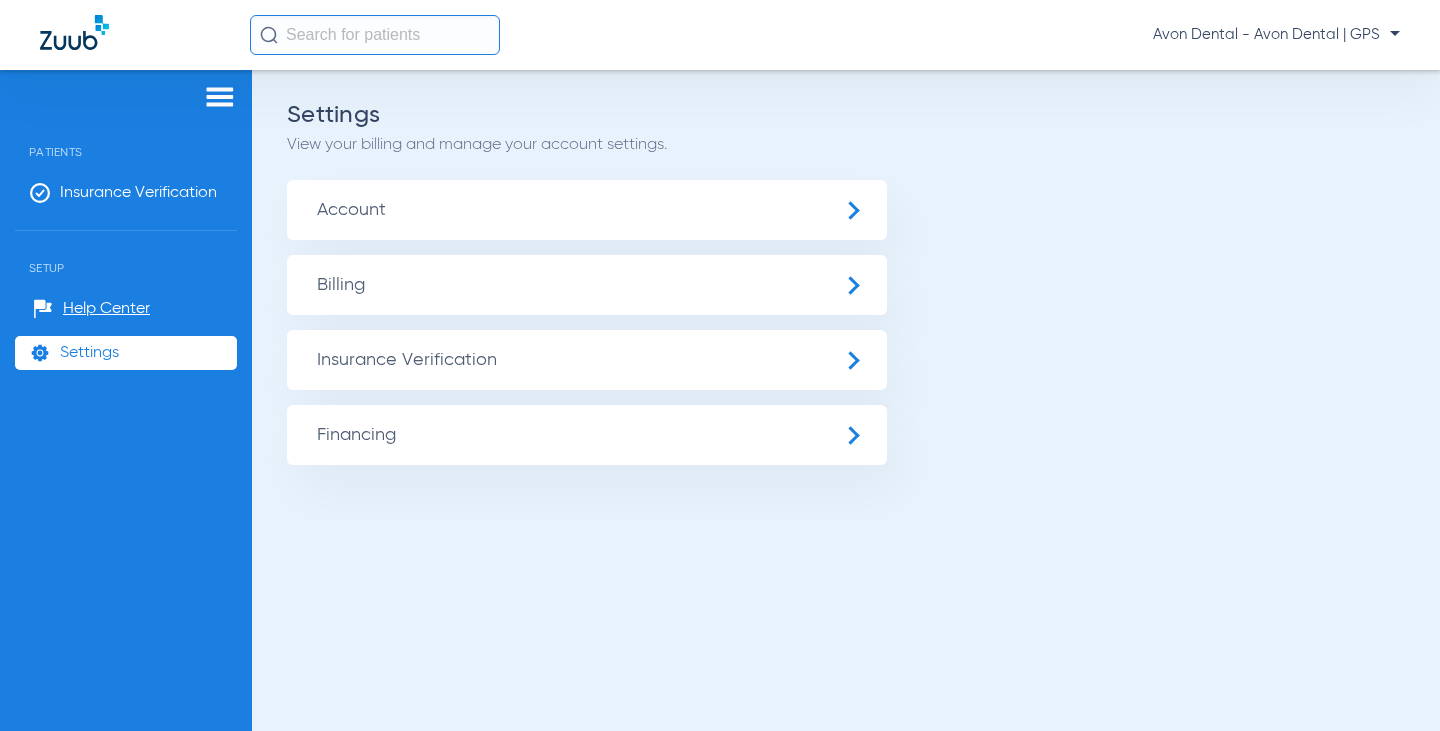 click on "Insurance Verification" 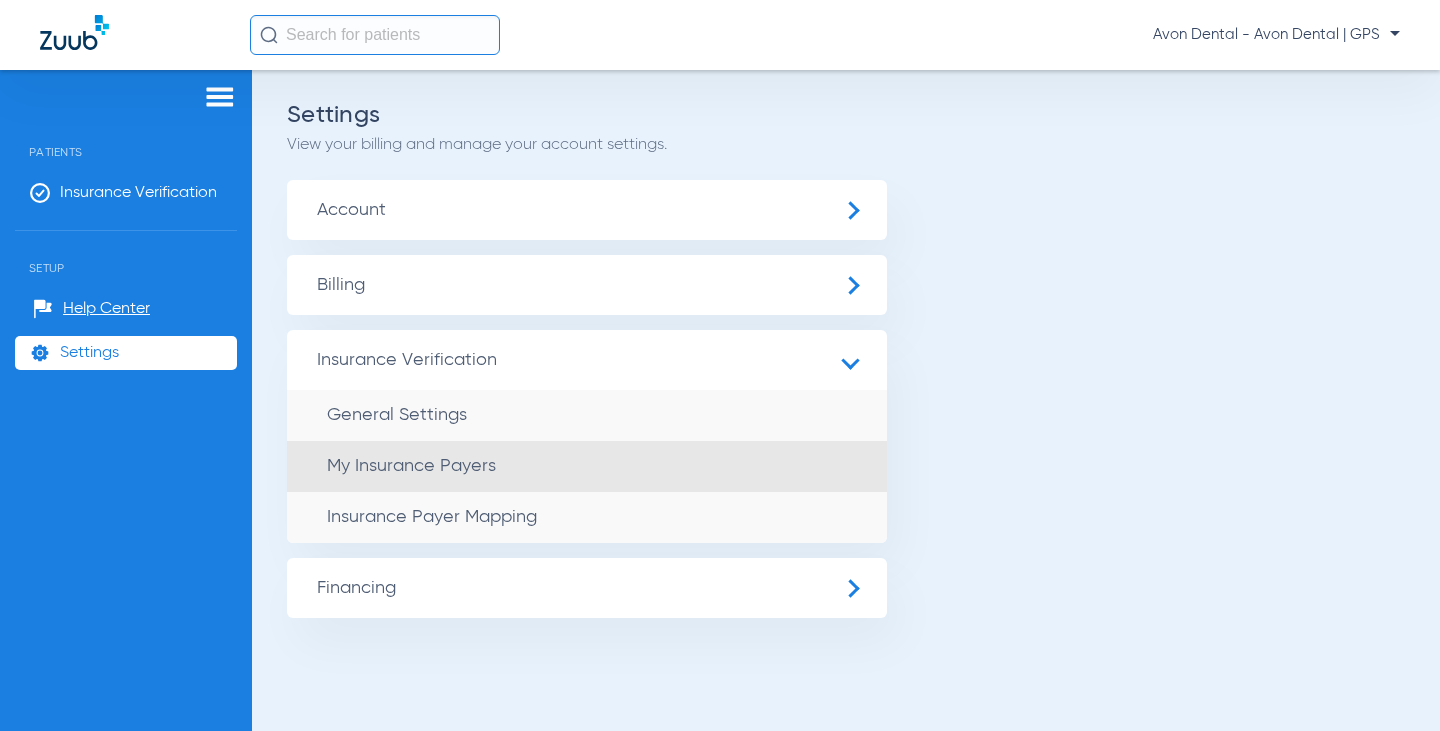 click on "My Insurance Payers" 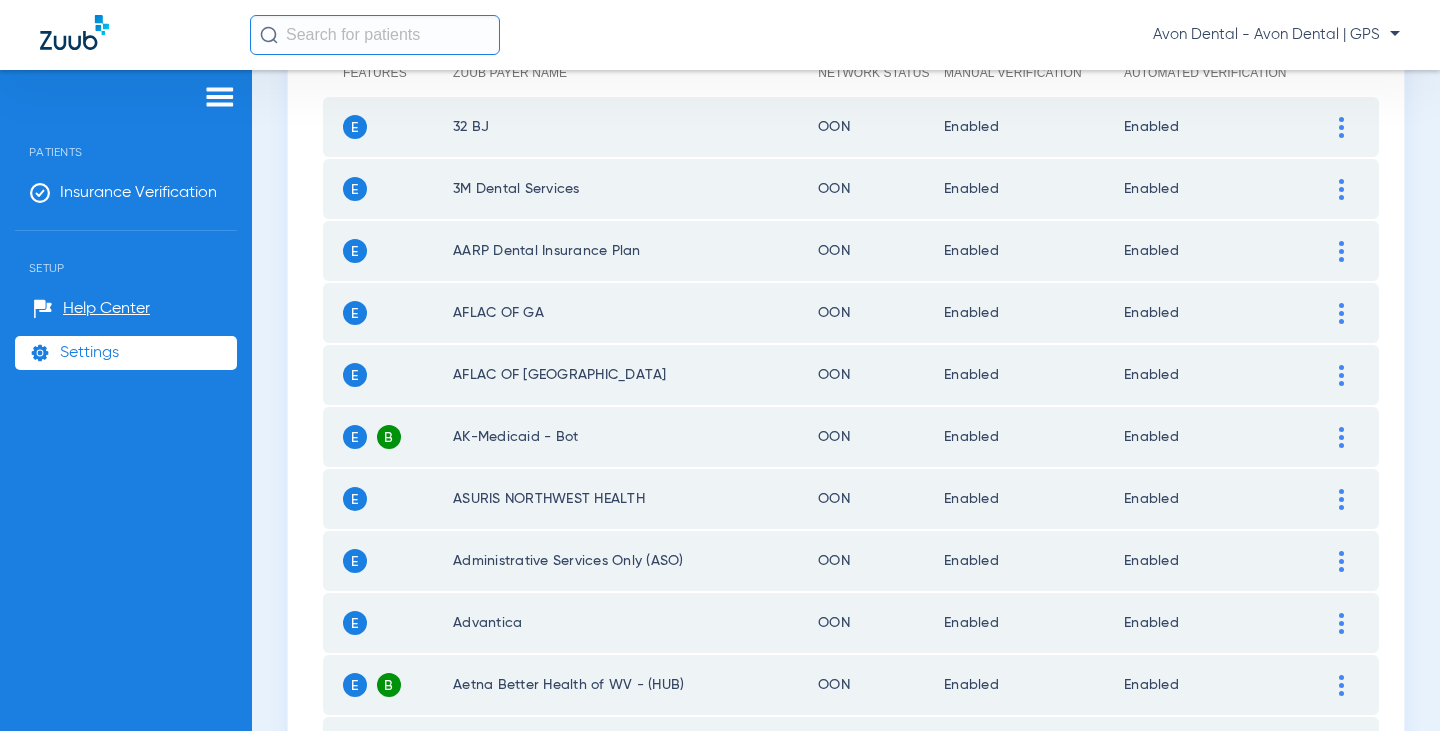 scroll, scrollTop: 0, scrollLeft: 0, axis: both 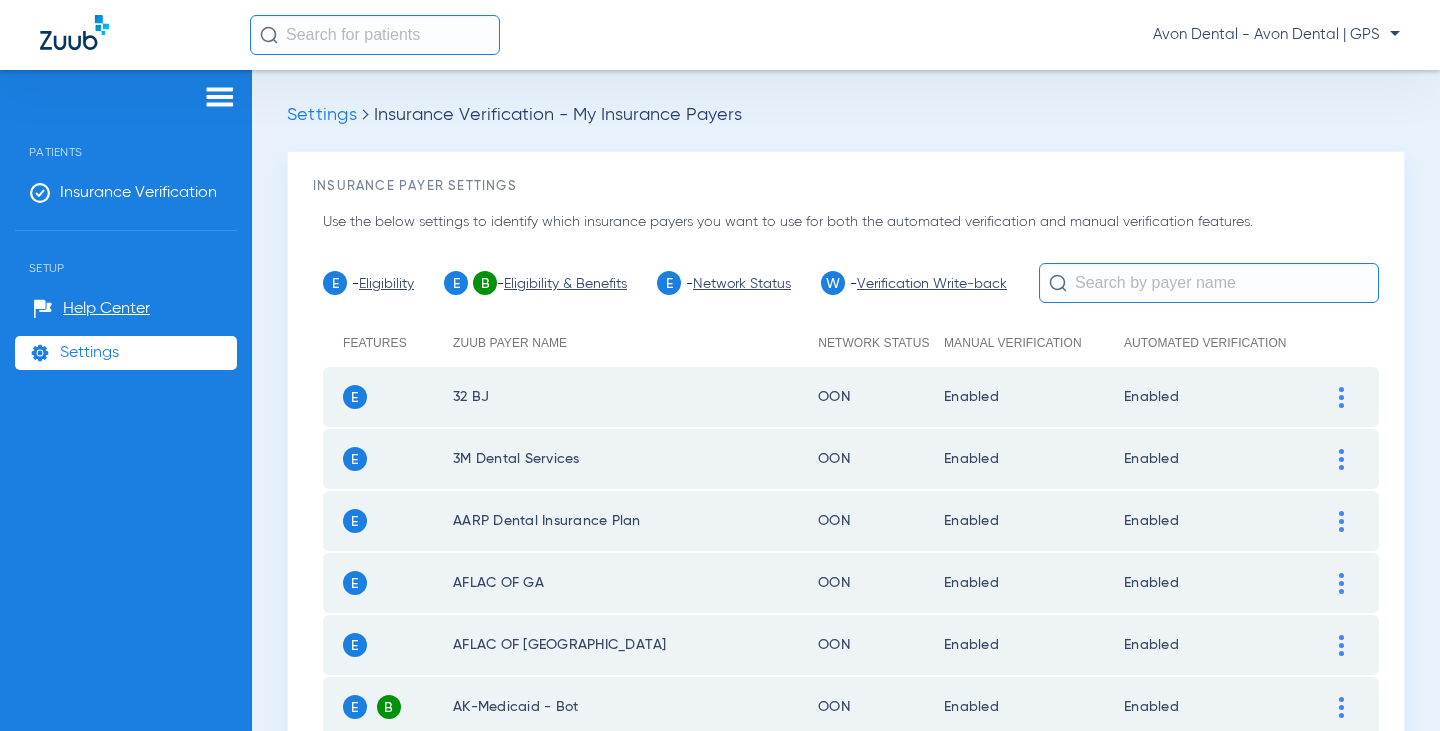 click 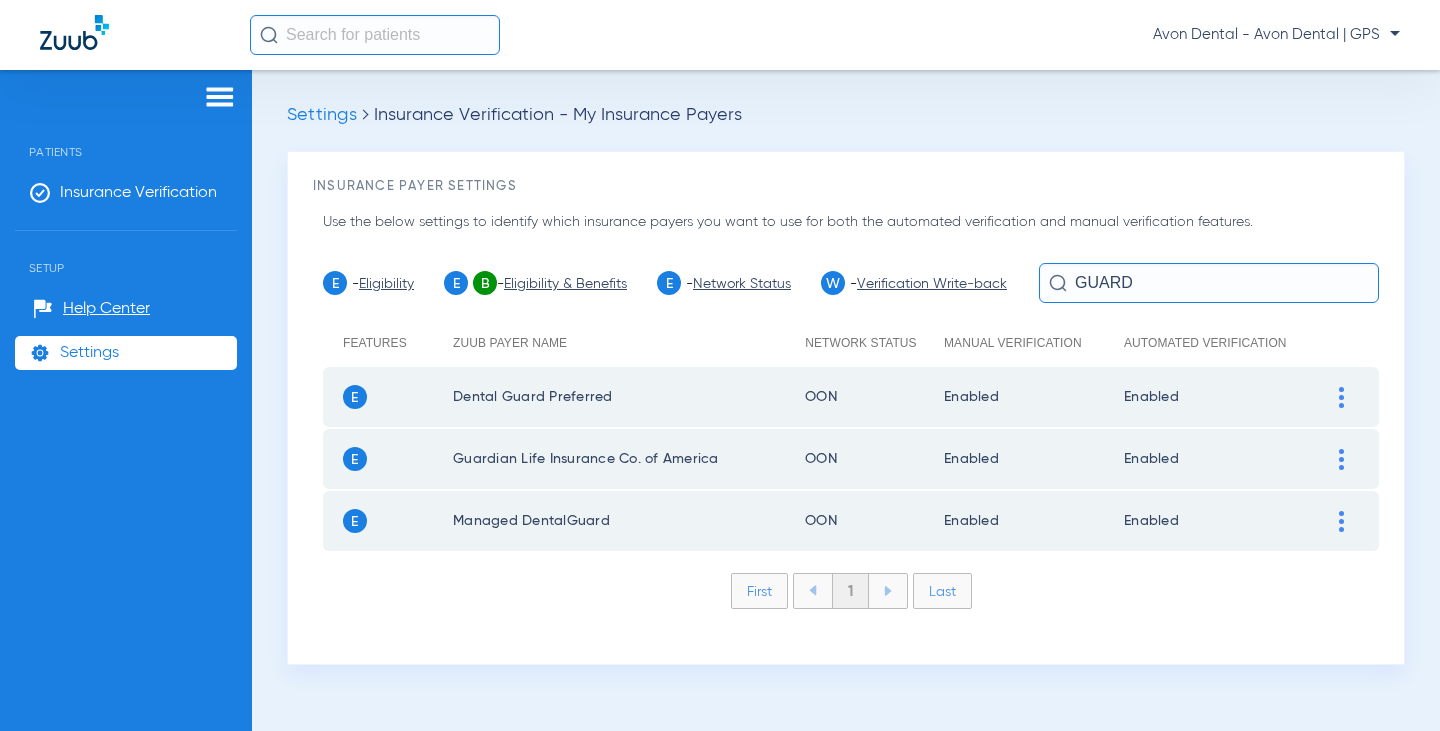 type on "GUARD" 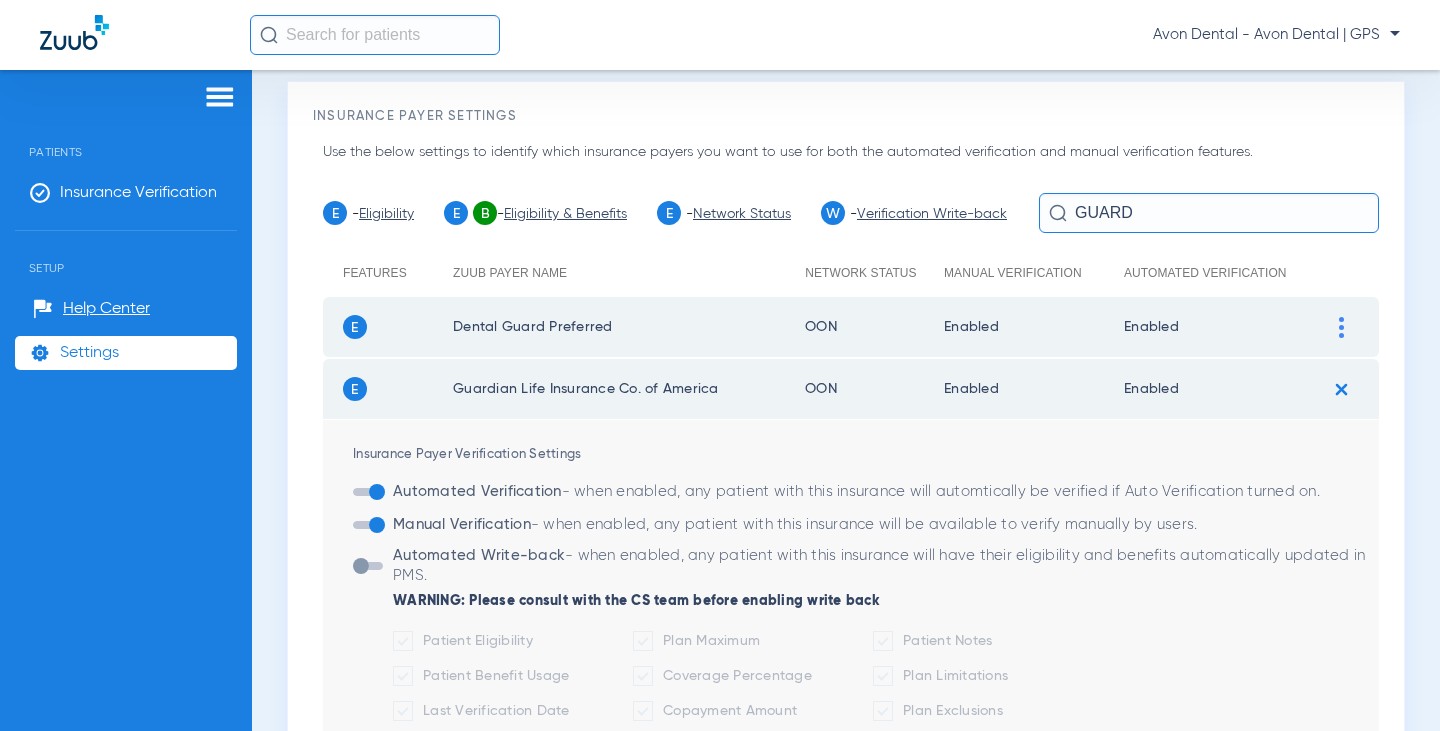 scroll, scrollTop: 0, scrollLeft: 0, axis: both 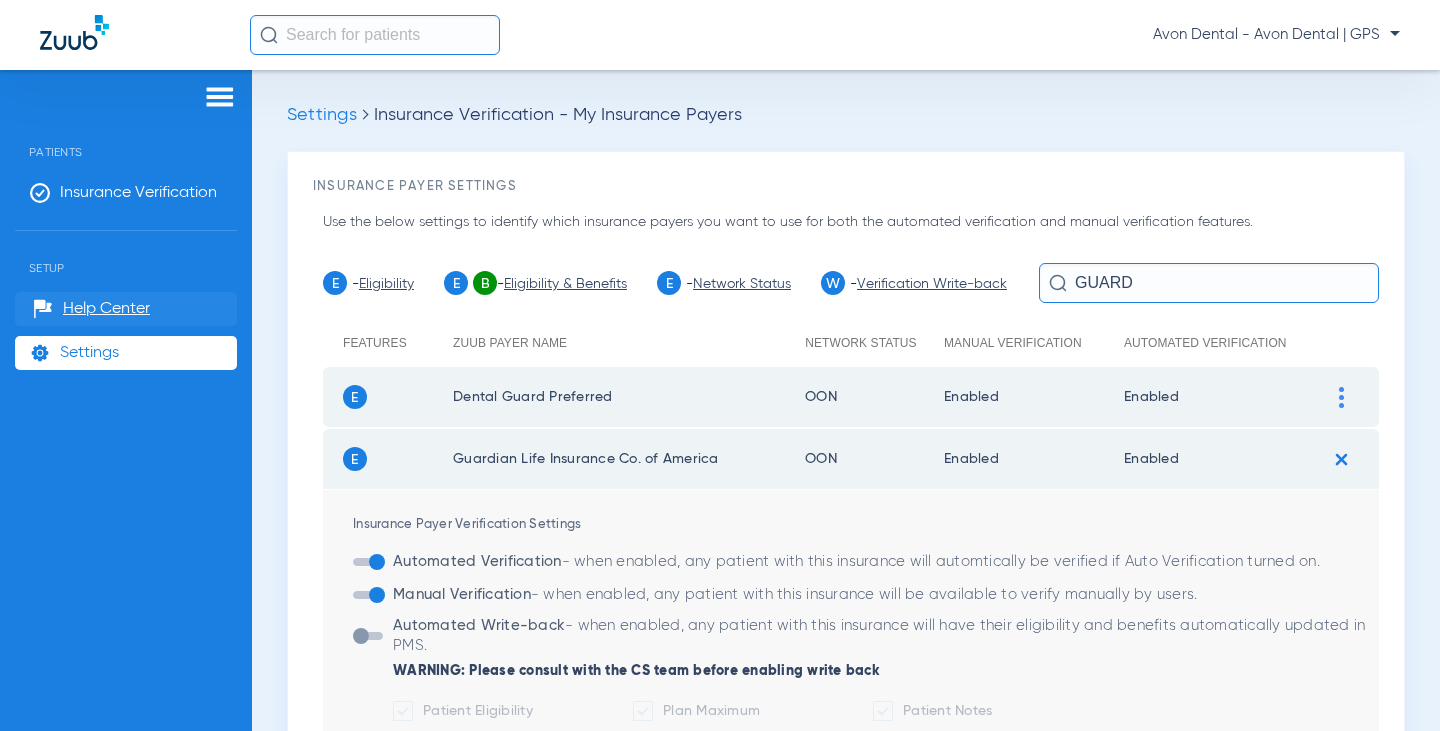 click on "Help Center" 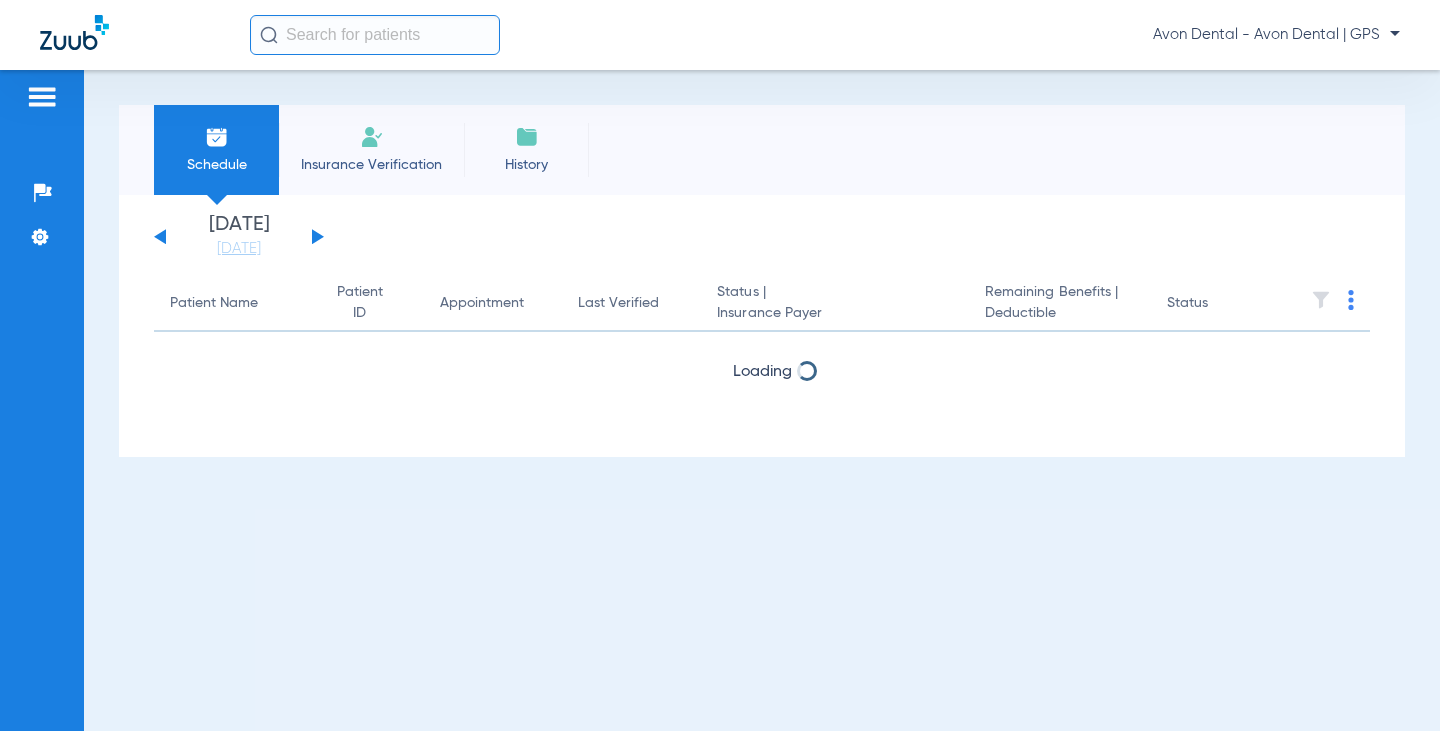 scroll, scrollTop: 0, scrollLeft: 0, axis: both 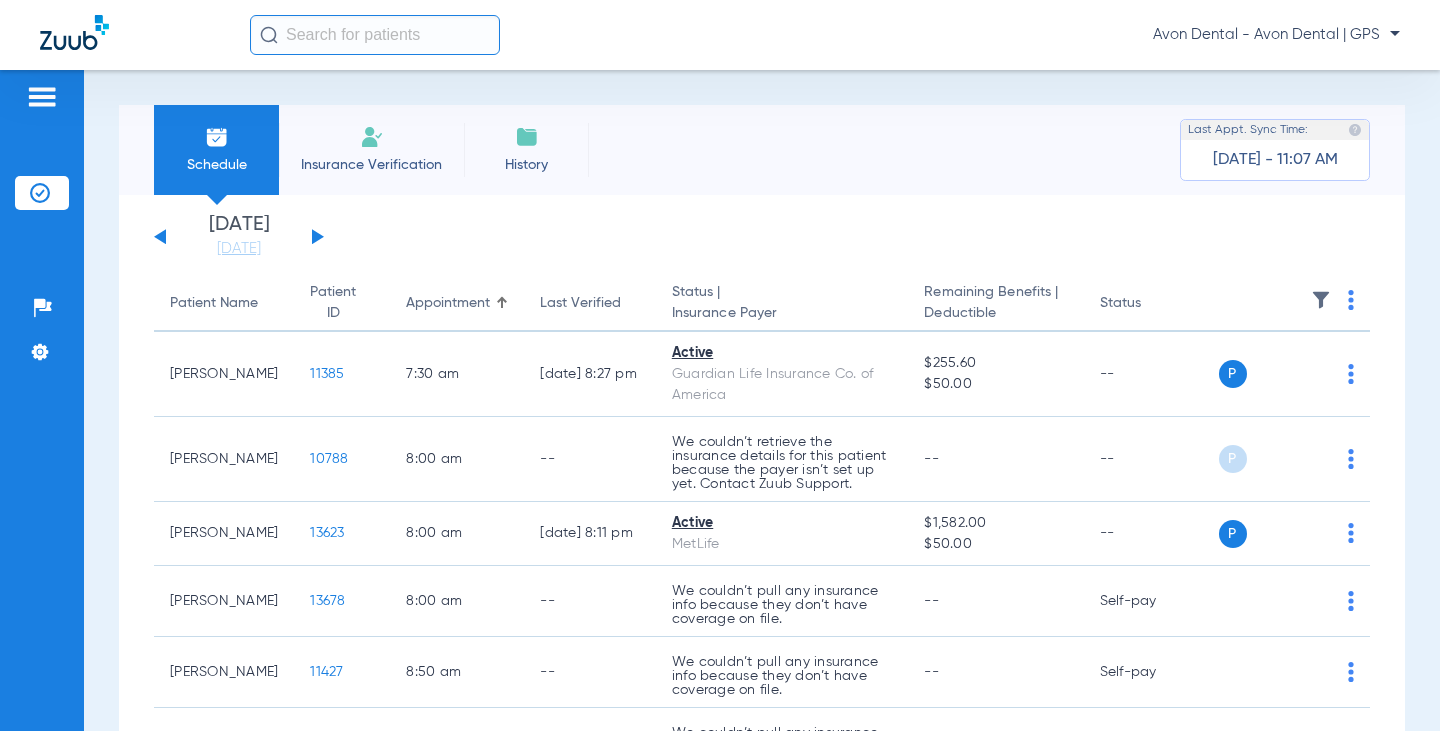 click on "Insurance Verification" 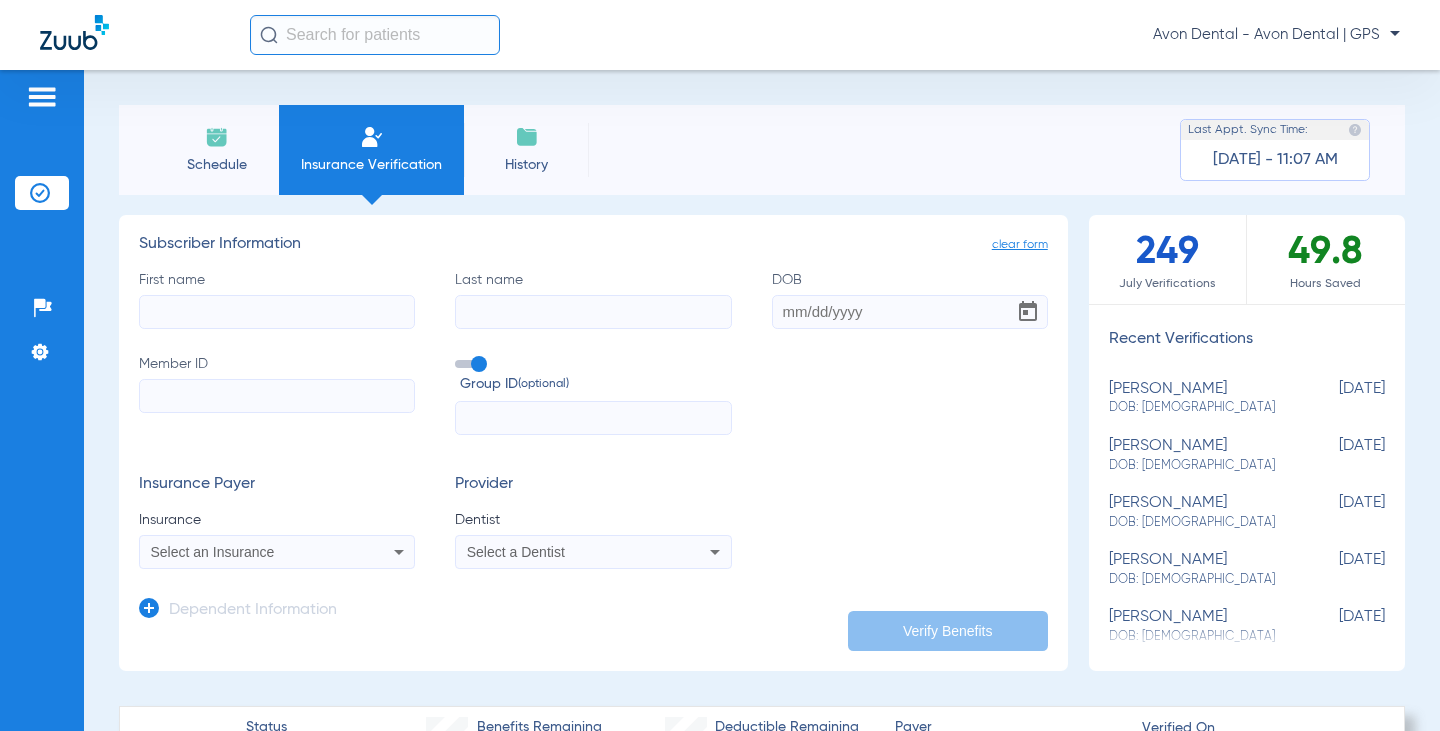 click on "Schedule" 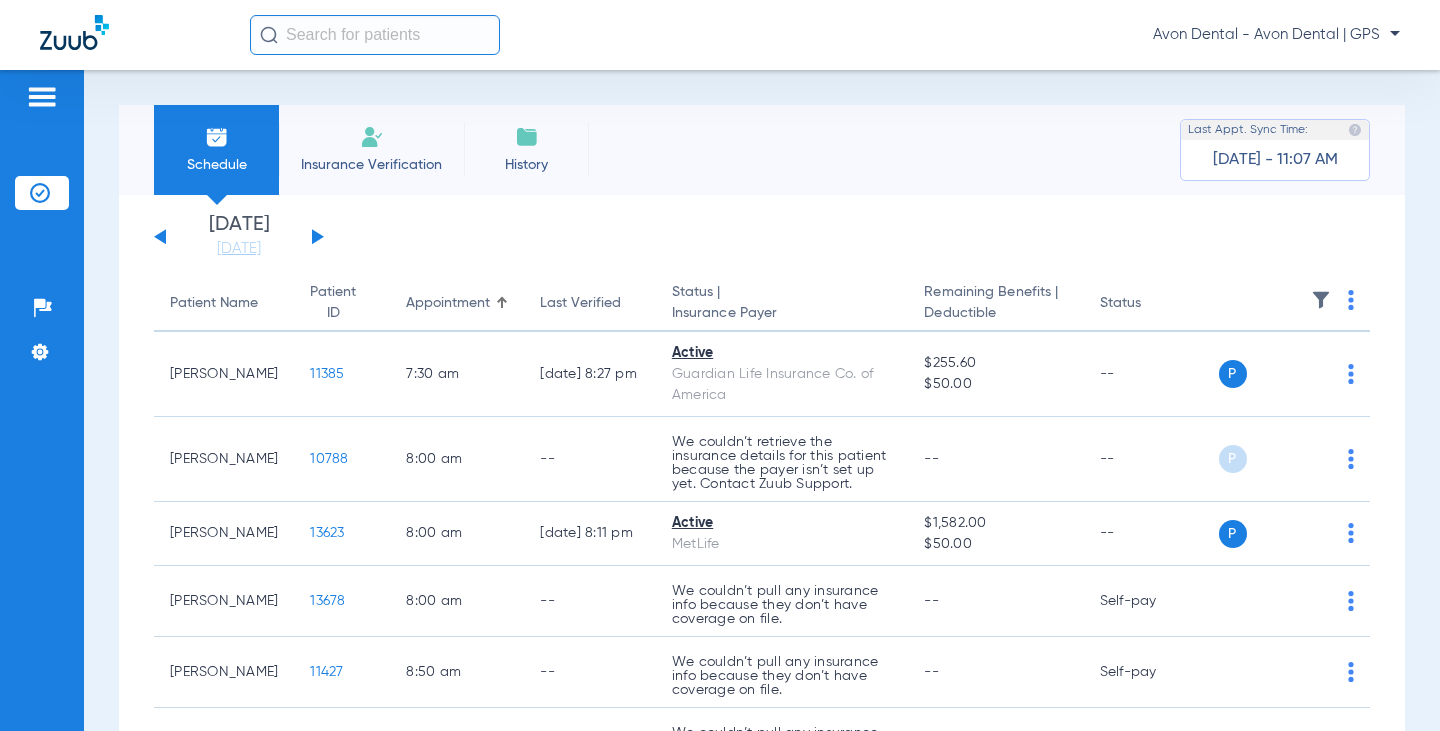 click 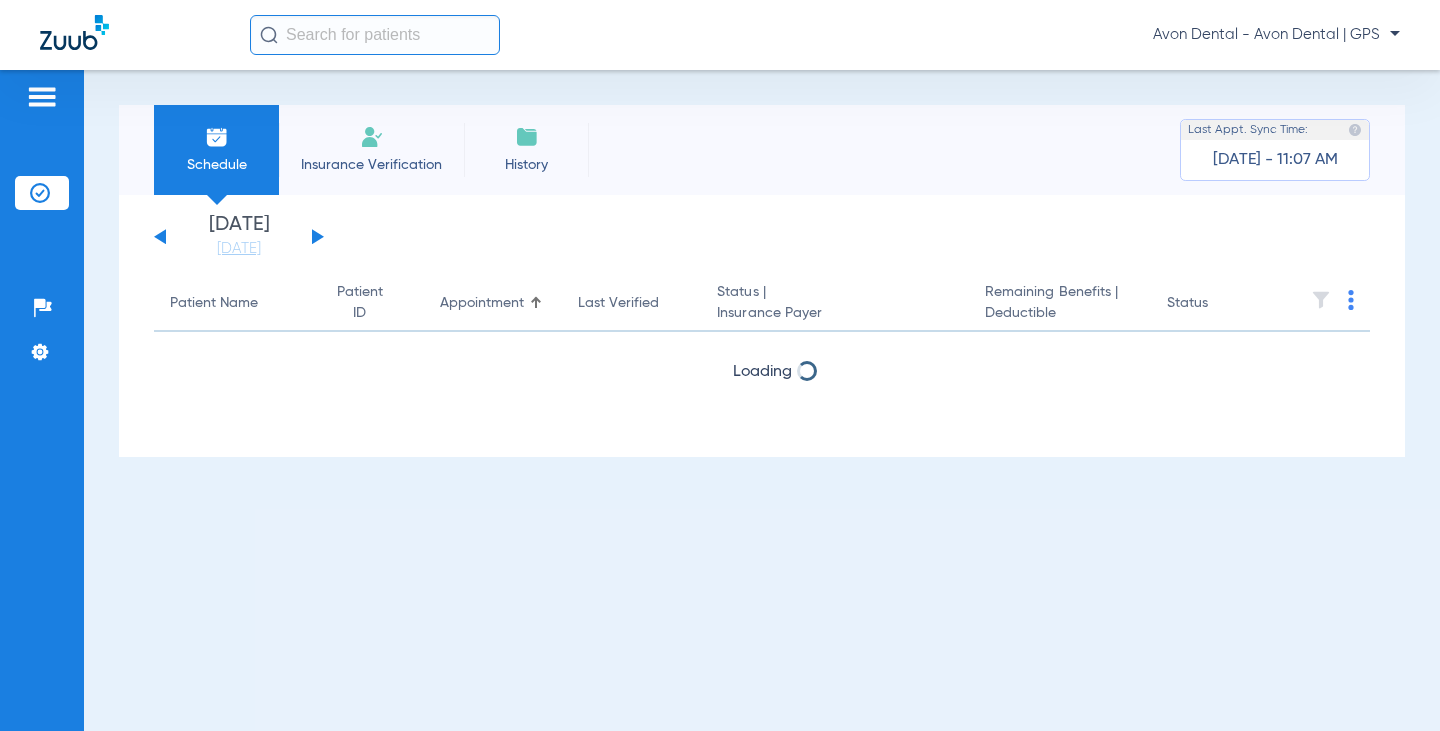 click 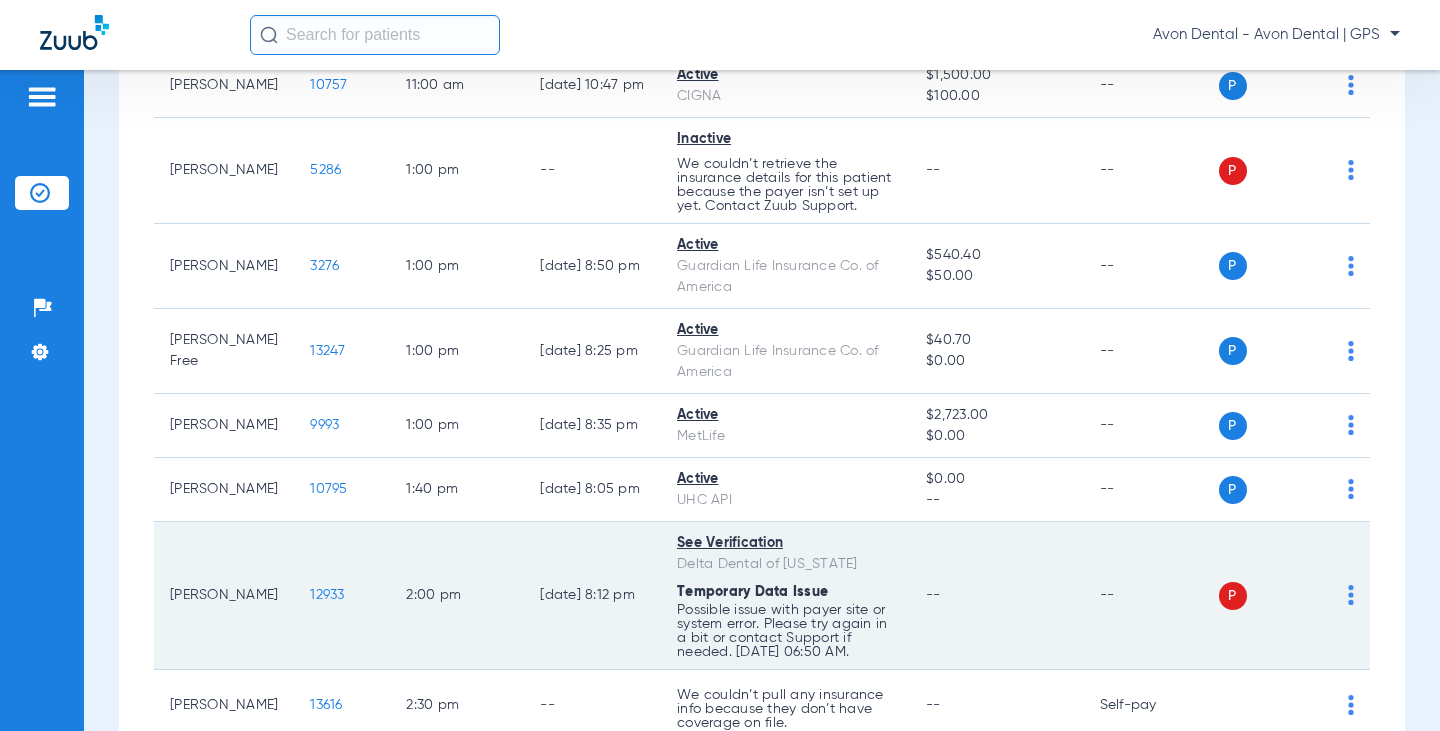 scroll, scrollTop: 1500, scrollLeft: 0, axis: vertical 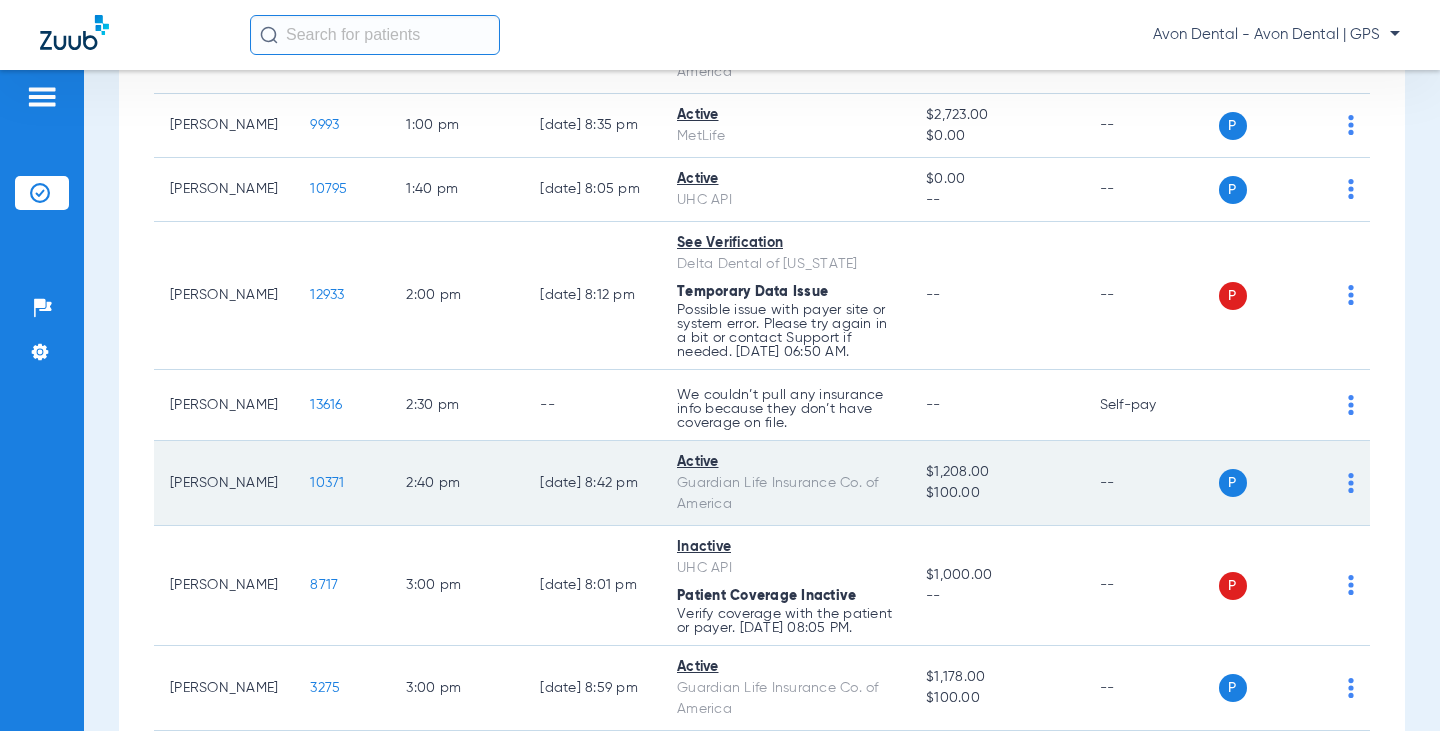 click on "[PERSON_NAME]" 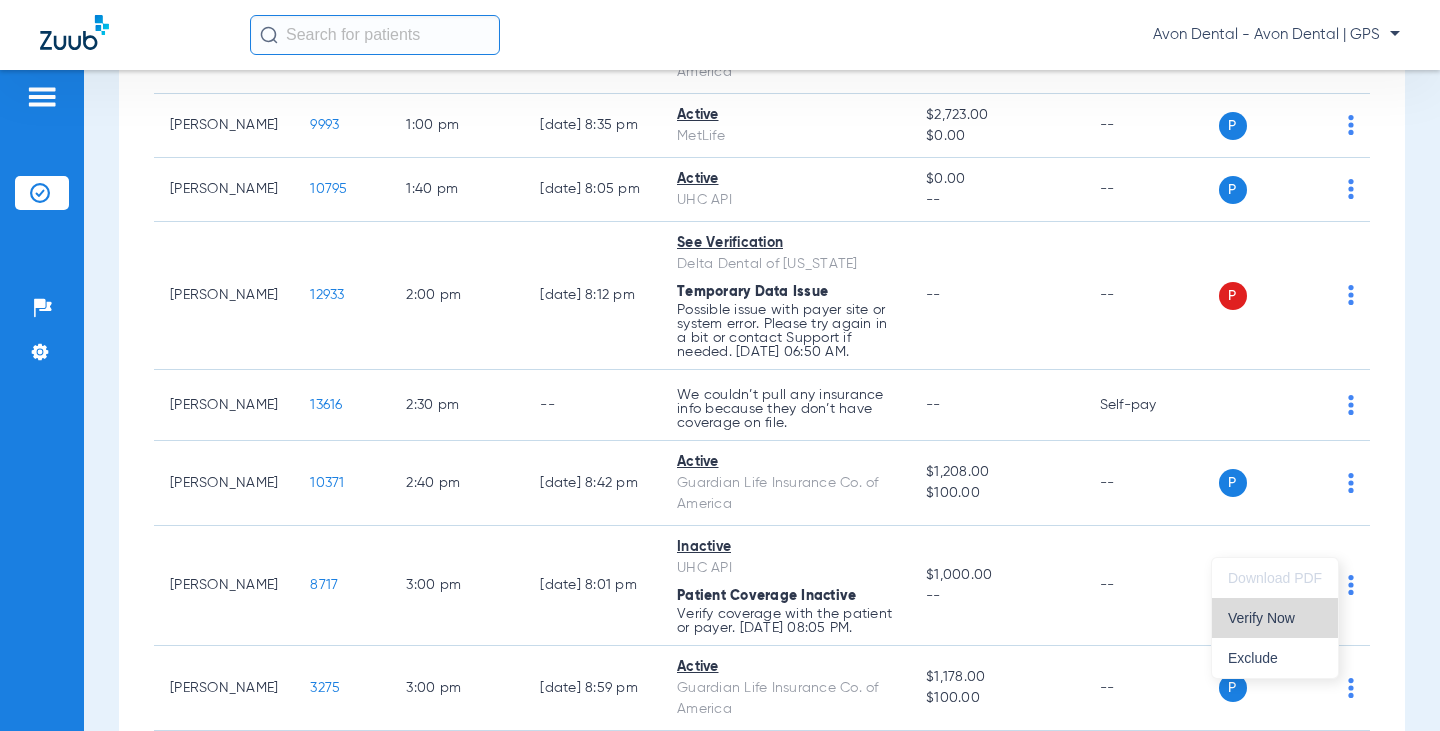 click on "Verify Now" at bounding box center [1275, 618] 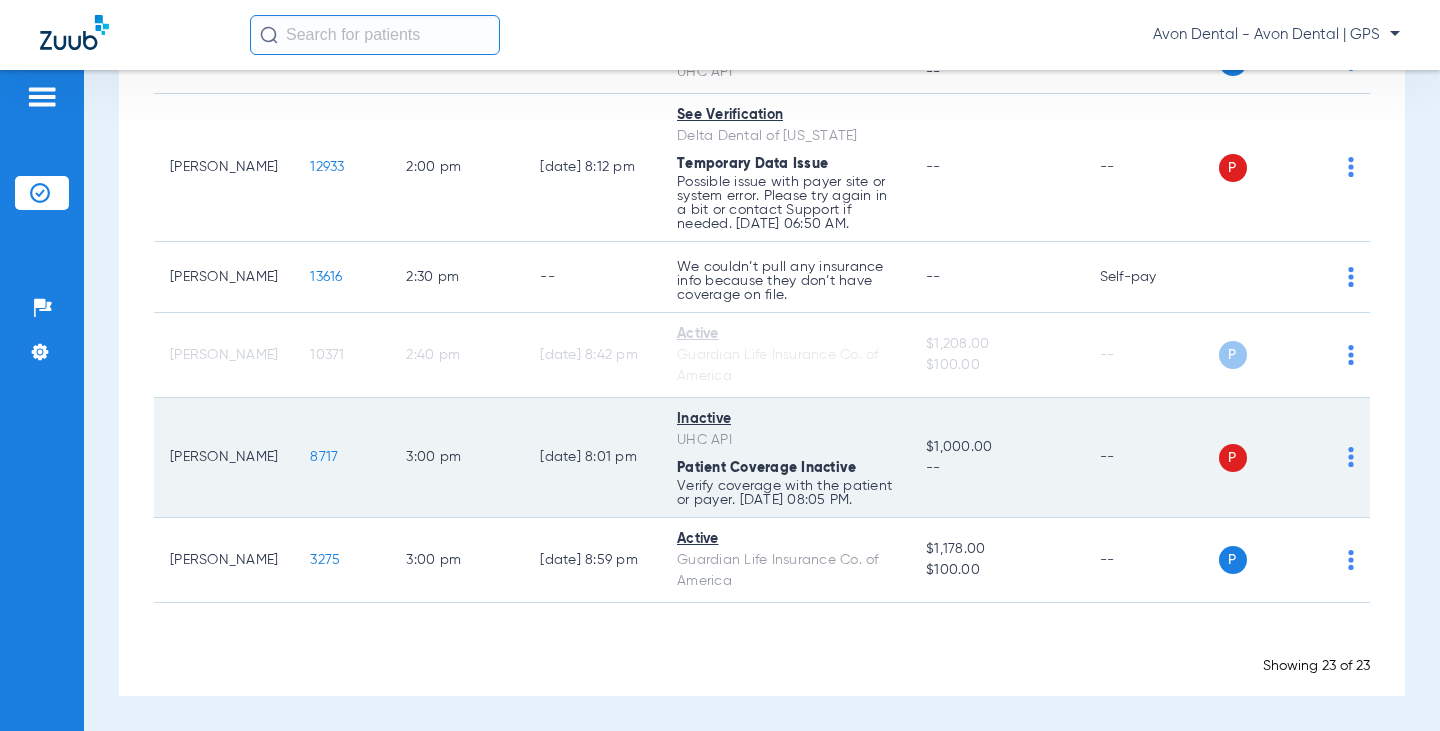 scroll, scrollTop: 1677, scrollLeft: 0, axis: vertical 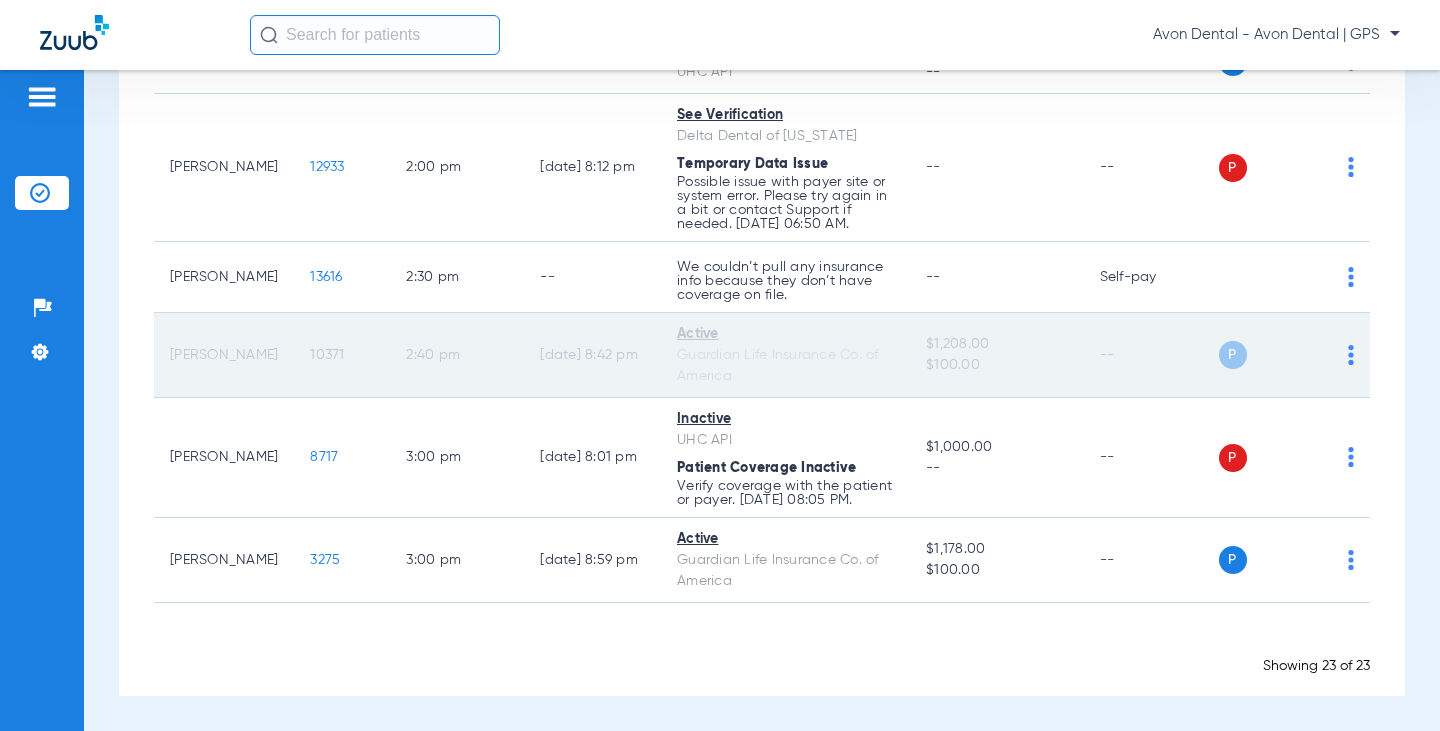 click on "P S" 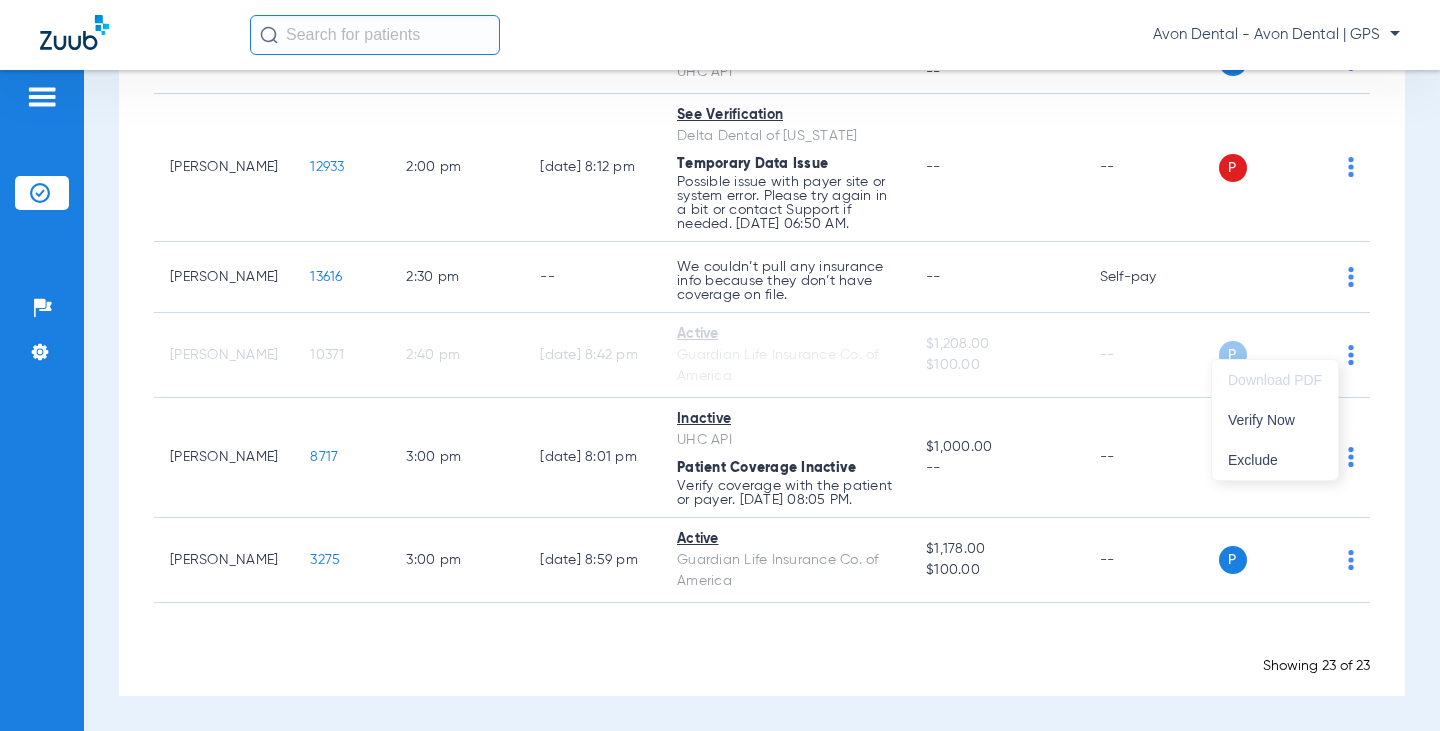 click at bounding box center [720, 365] 